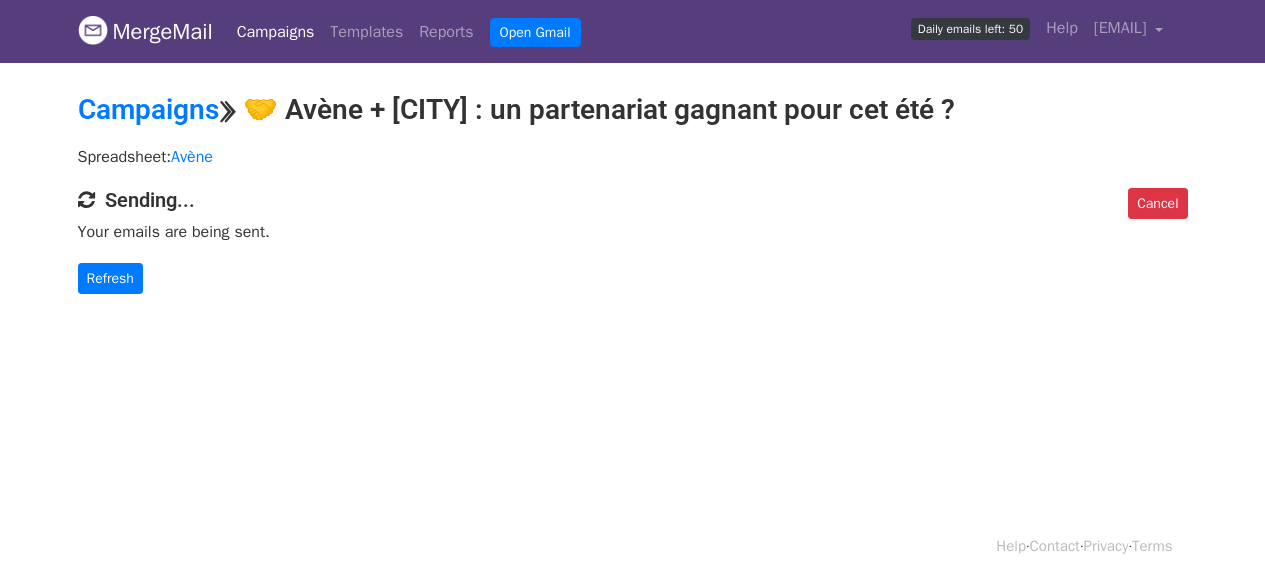 scroll, scrollTop: 0, scrollLeft: 0, axis: both 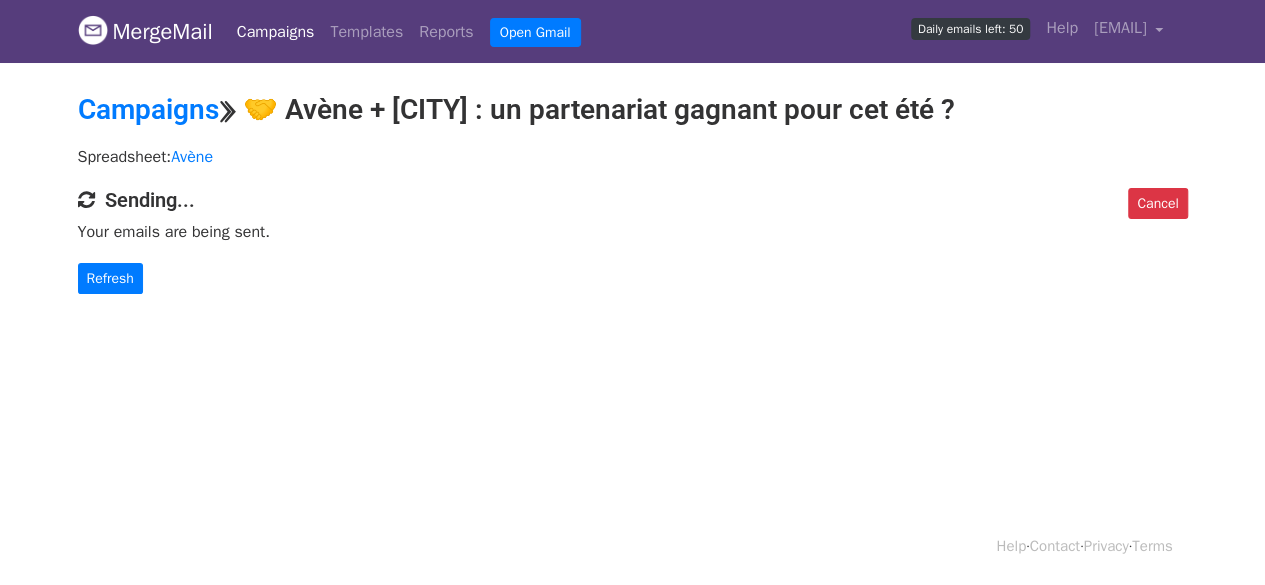 click on "Campaigns" at bounding box center (276, 32) 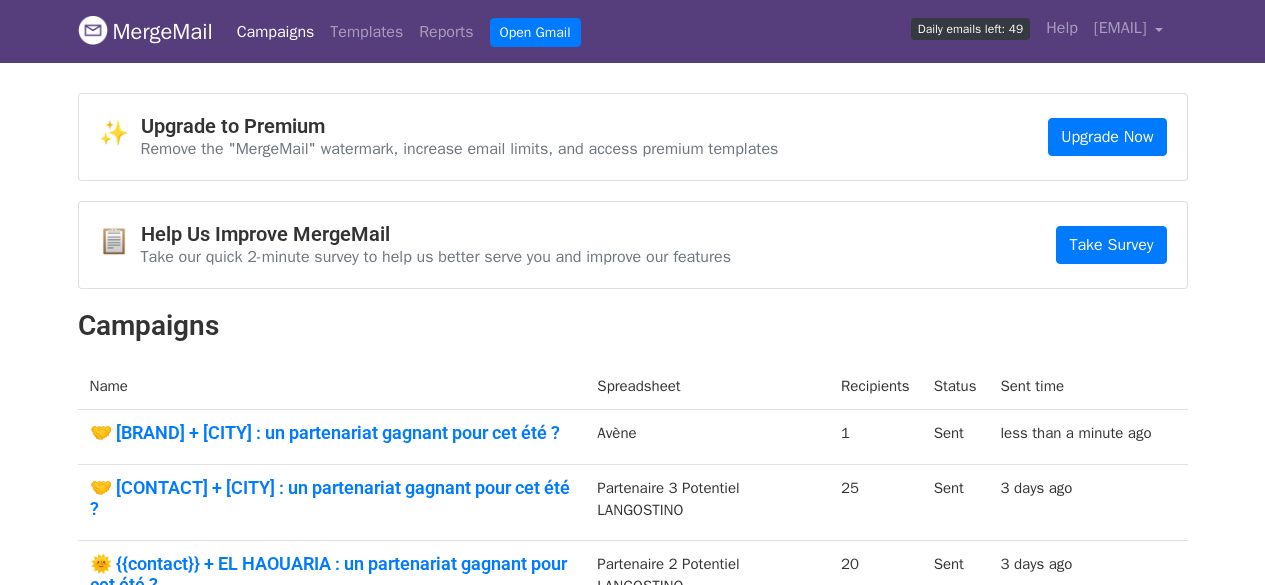 scroll, scrollTop: 200, scrollLeft: 0, axis: vertical 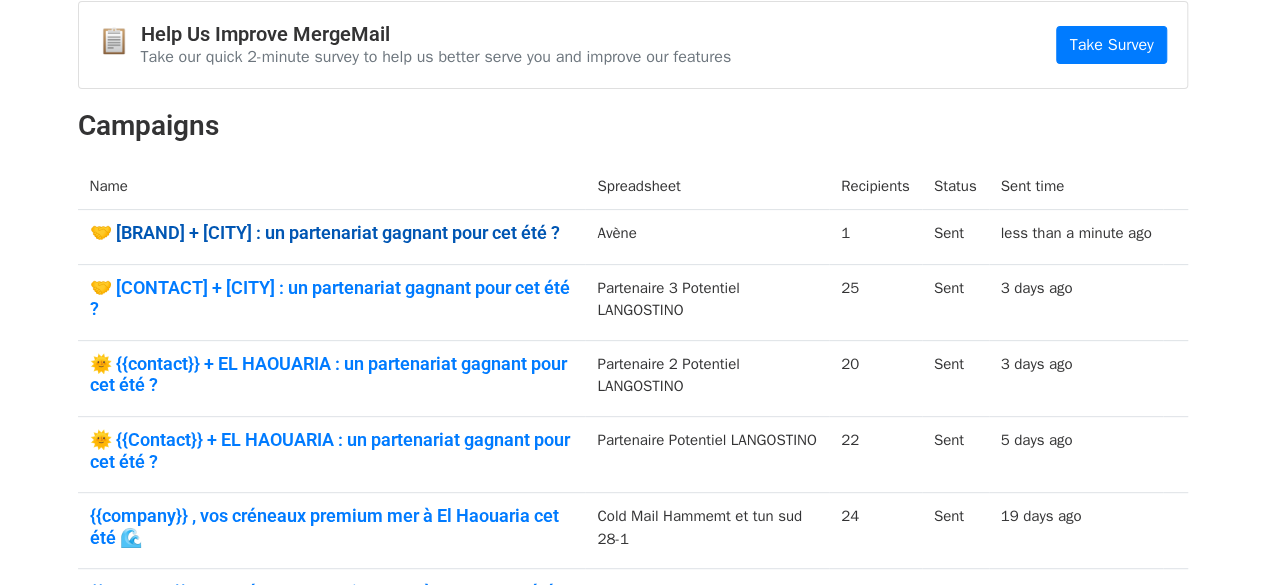 click on "🤝 Avène + EL HAOUARIA : un partenariat gagnant pour cet été ?" at bounding box center (332, 233) 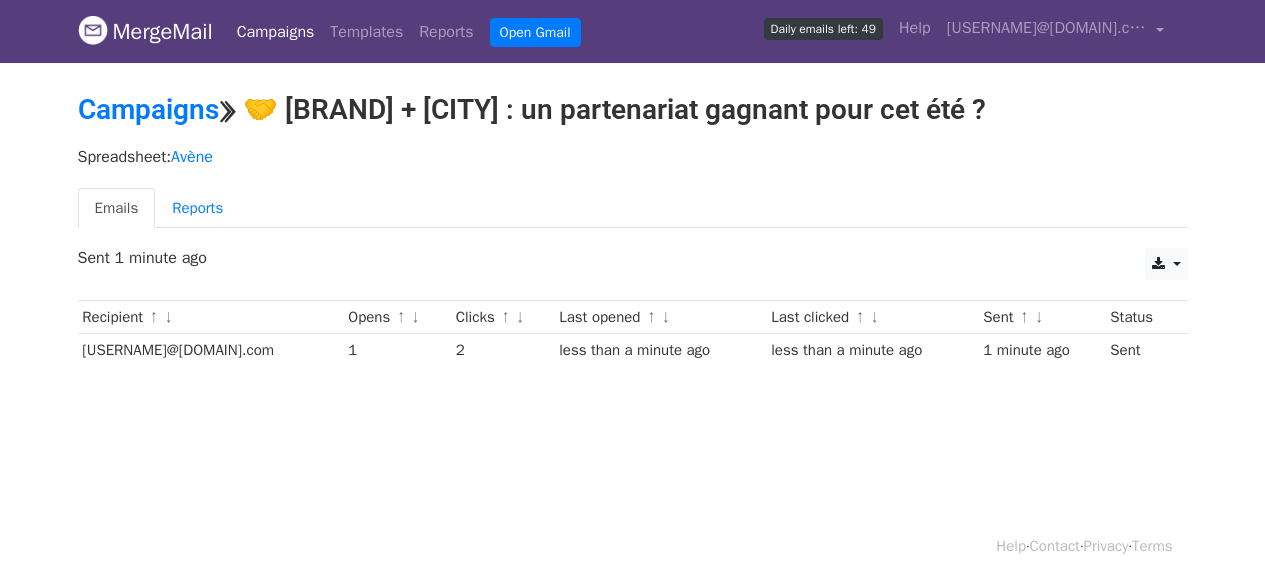 scroll, scrollTop: 0, scrollLeft: 0, axis: both 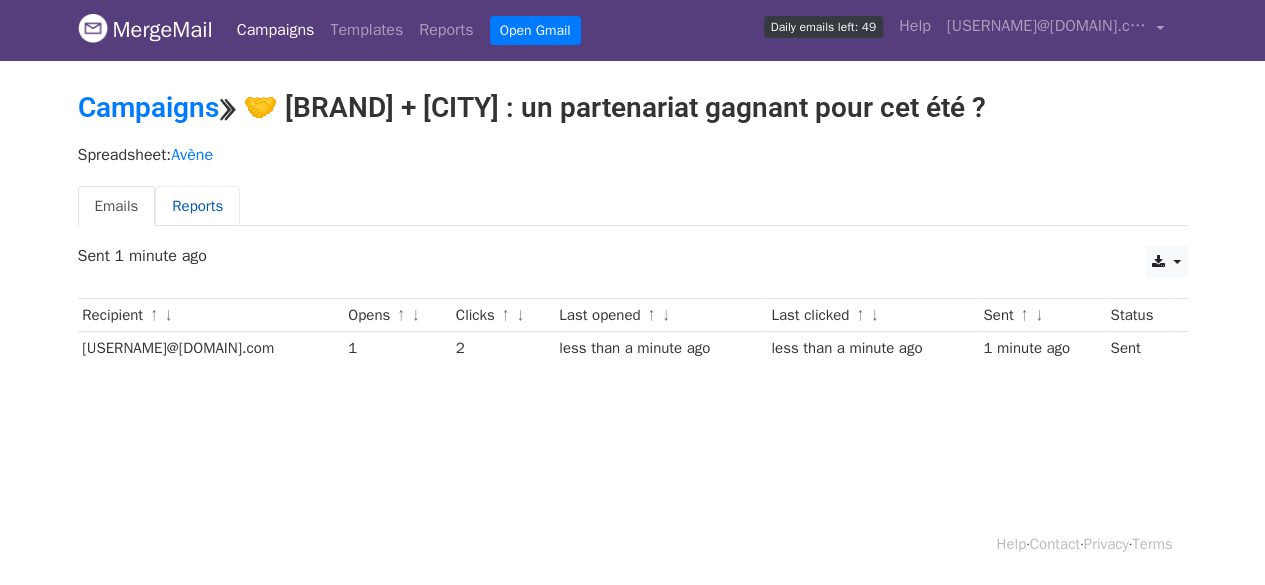 click on "Reports" at bounding box center (197, 206) 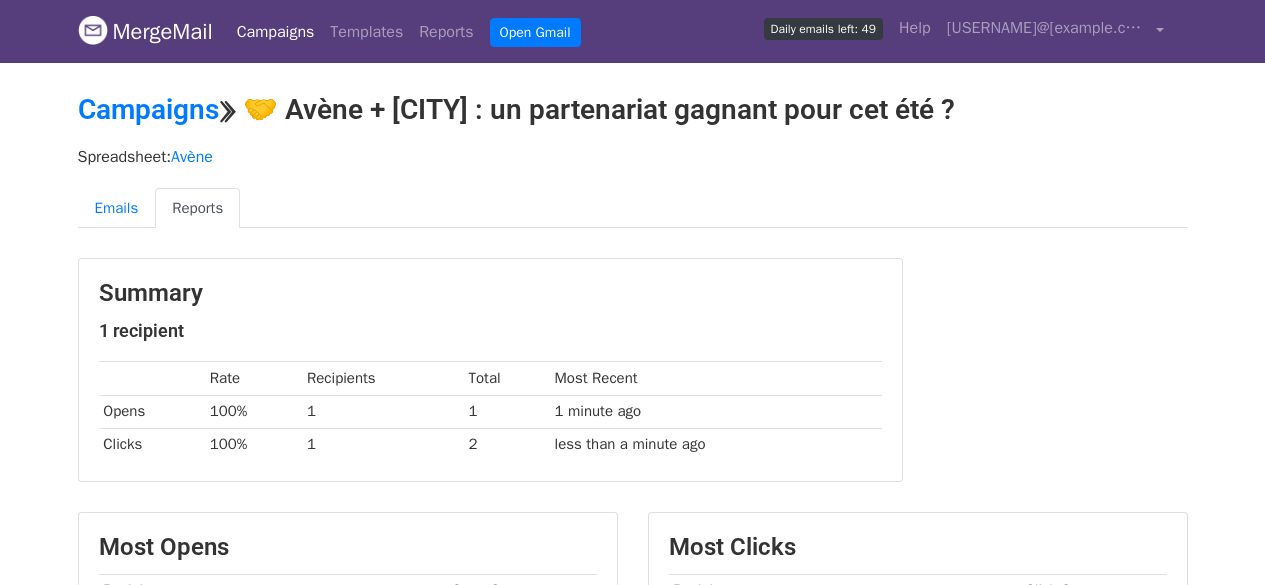 scroll, scrollTop: 200, scrollLeft: 0, axis: vertical 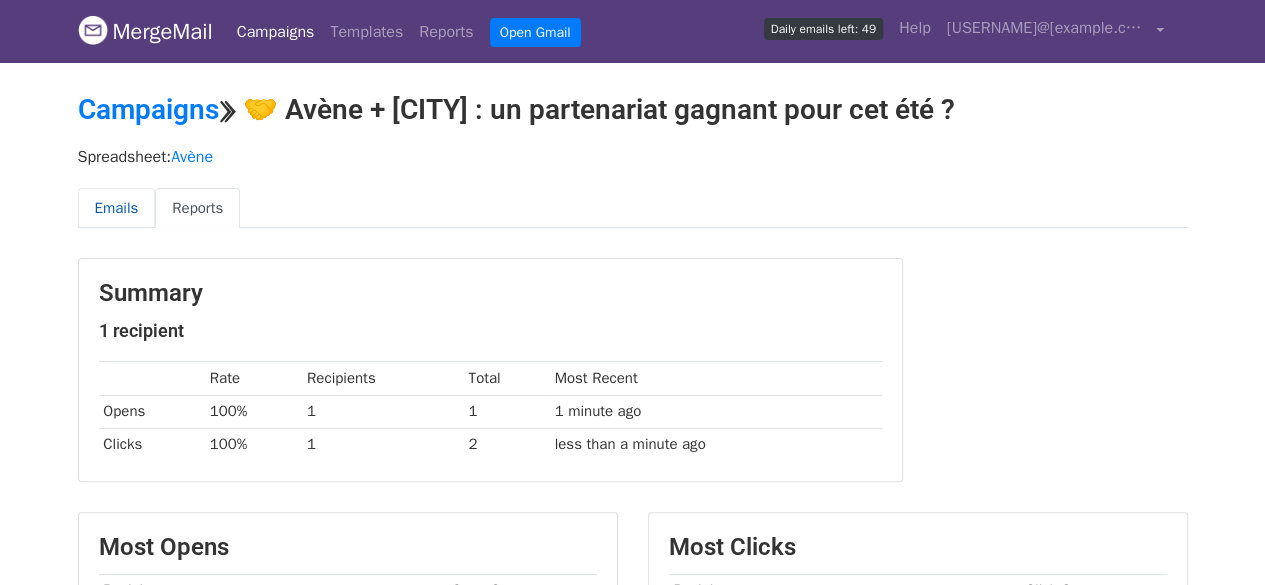click on "Emails" at bounding box center [117, 208] 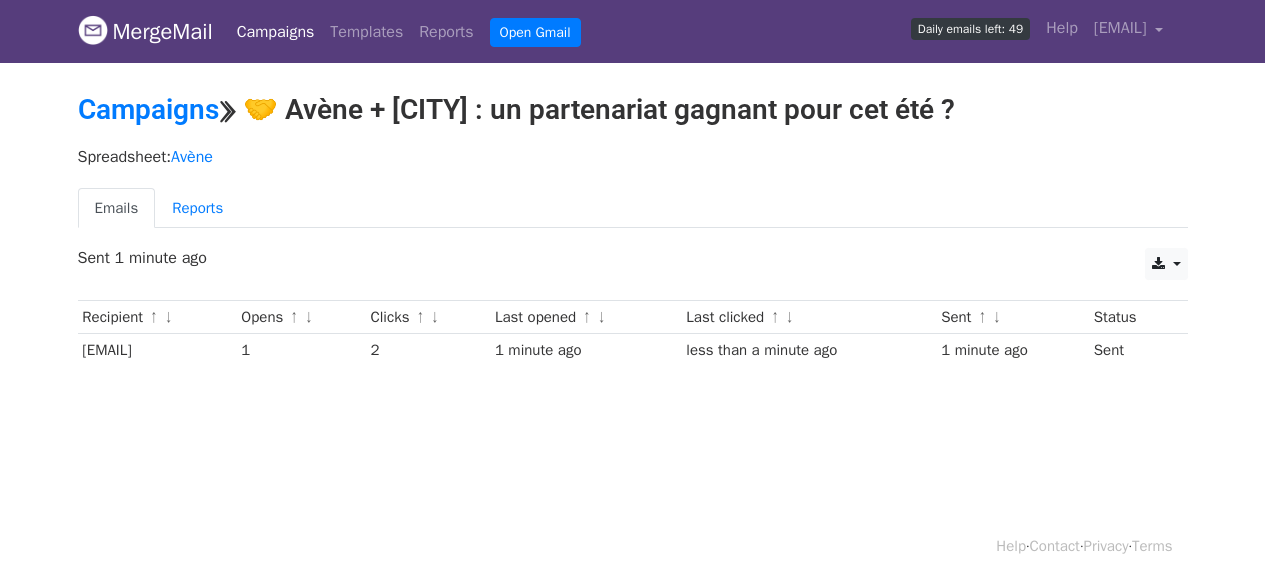 scroll, scrollTop: 0, scrollLeft: 0, axis: both 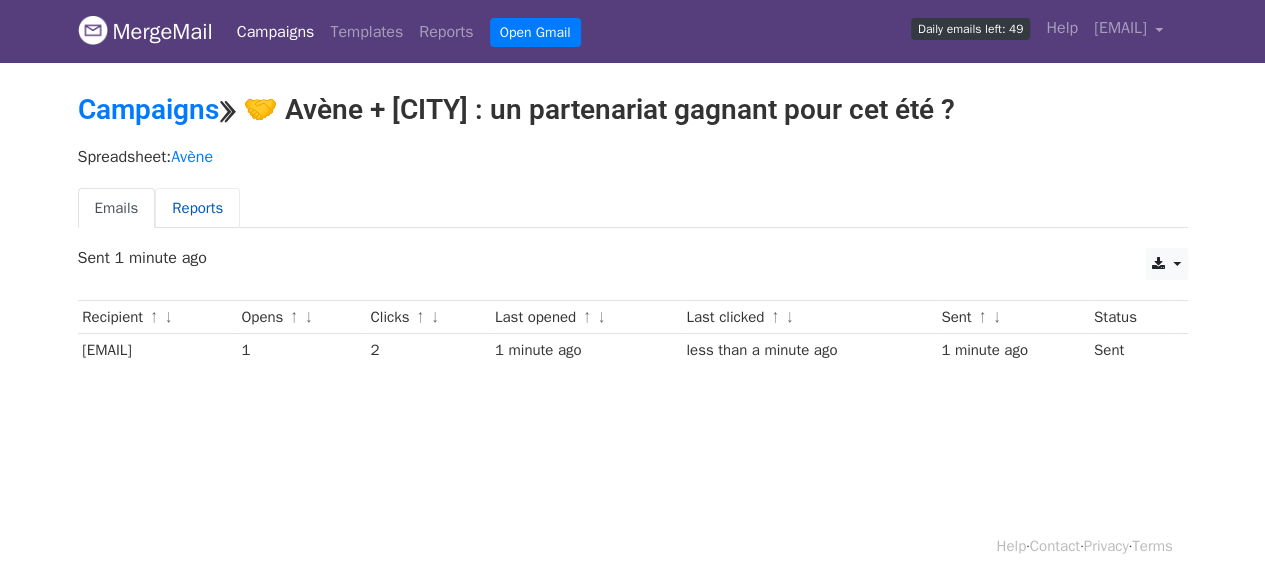 click on "Reports" at bounding box center (197, 208) 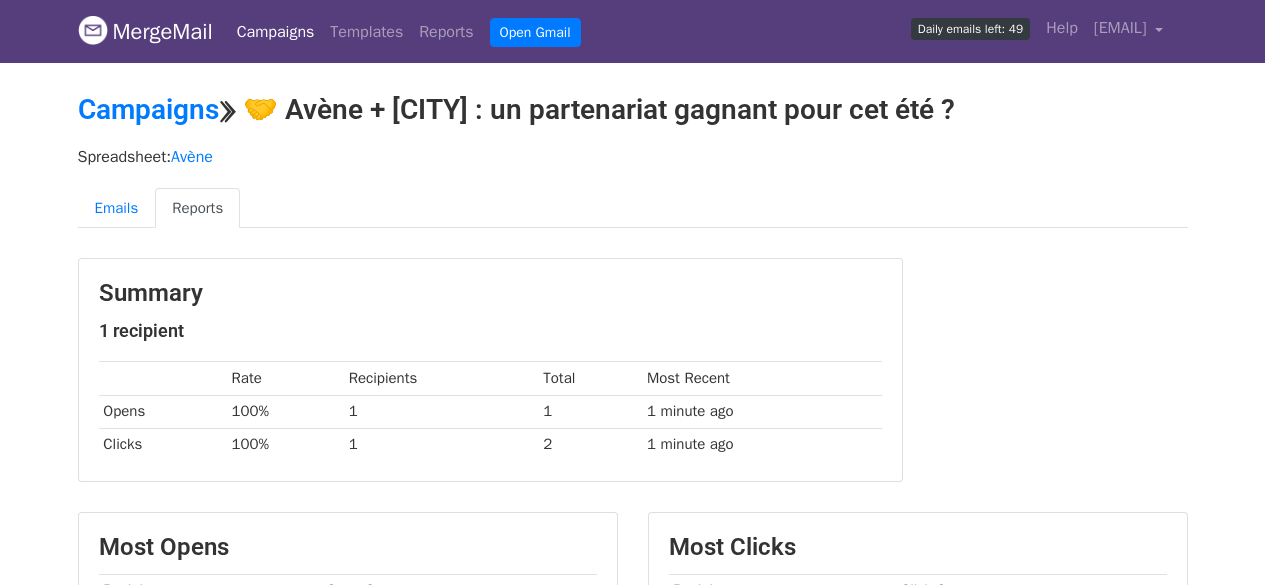 scroll, scrollTop: 0, scrollLeft: 0, axis: both 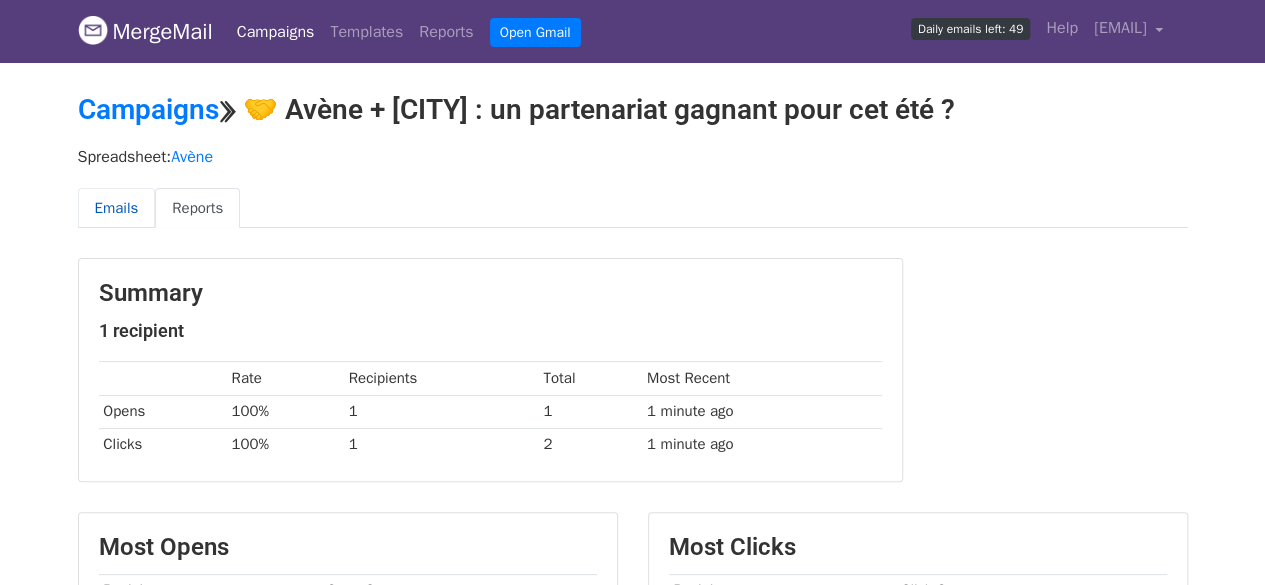 click on "Emails" at bounding box center (117, 208) 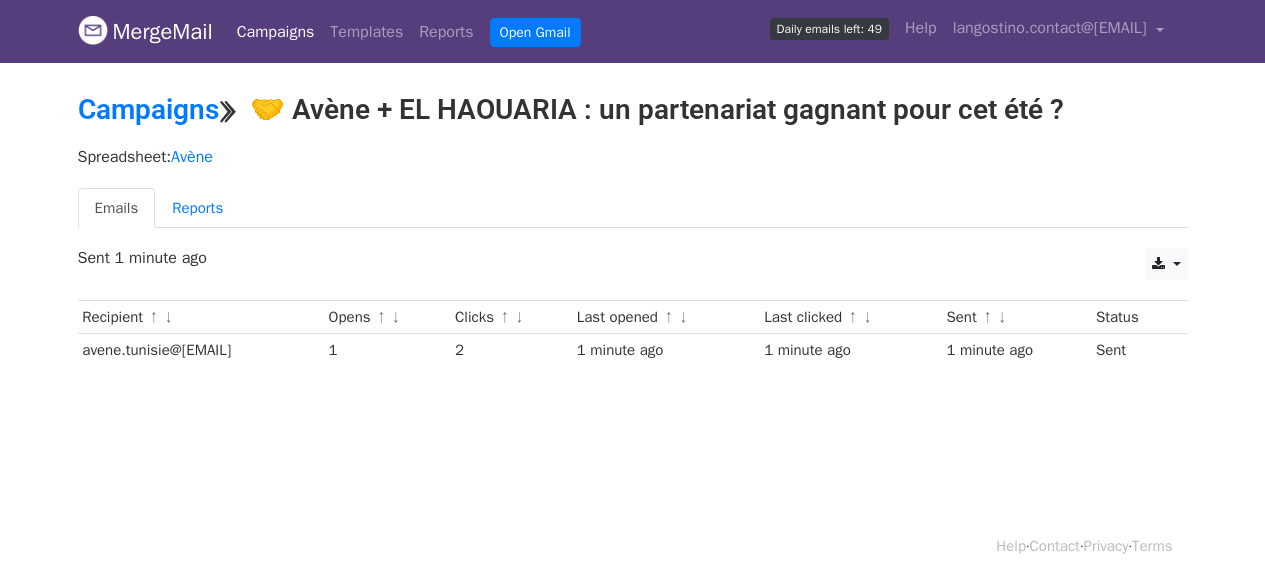 scroll, scrollTop: 0, scrollLeft: 0, axis: both 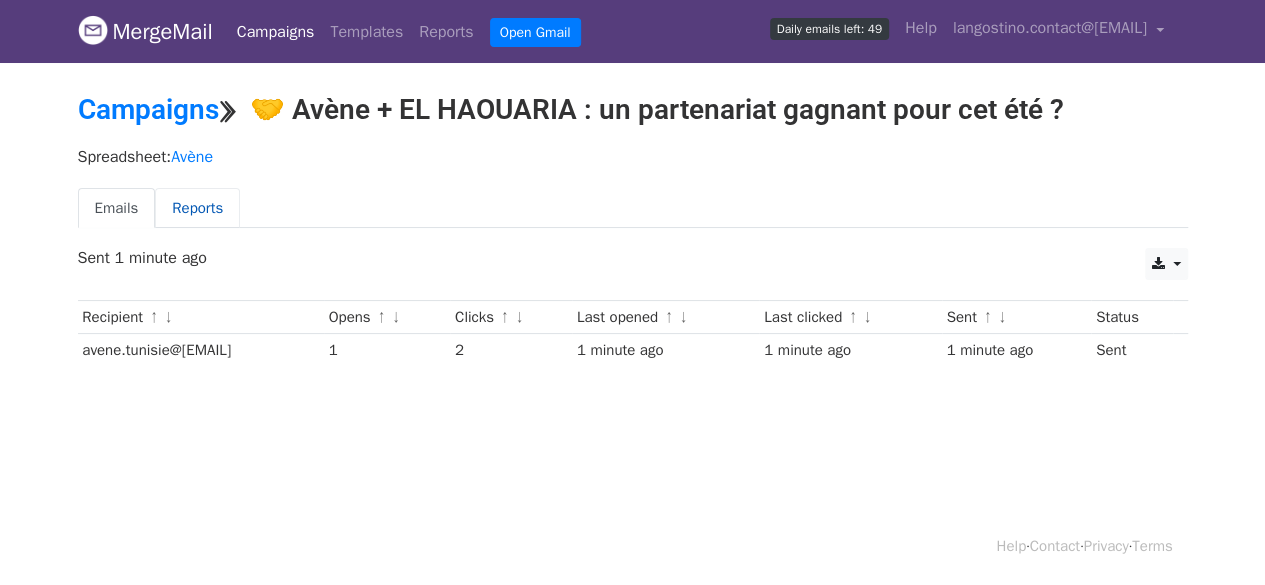 click on "Reports" at bounding box center (197, 208) 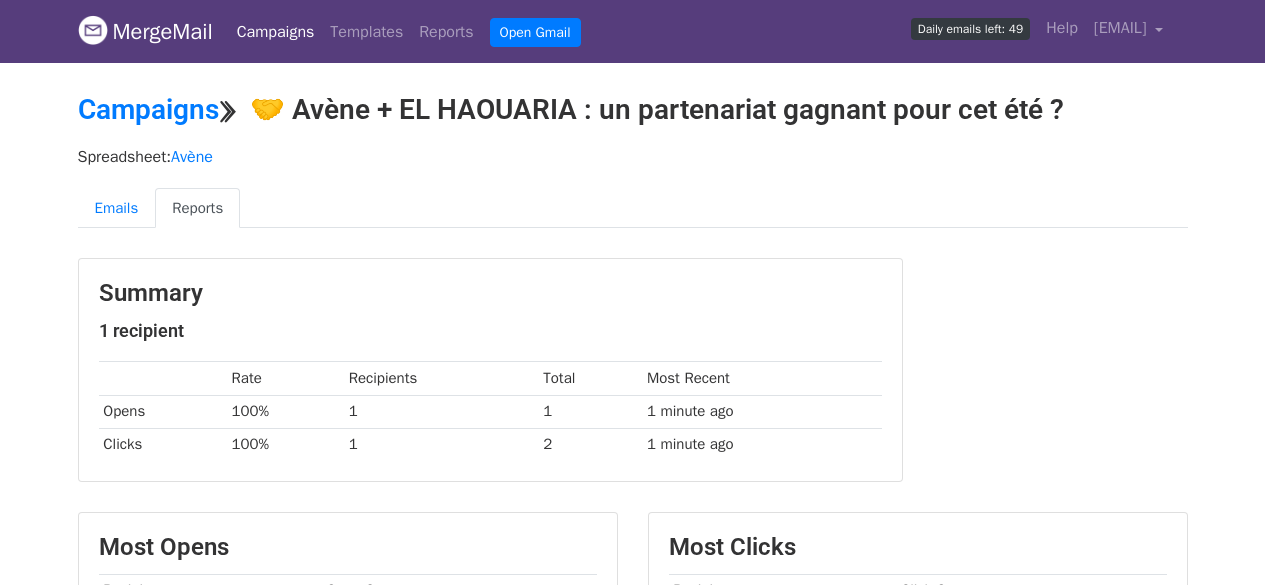 scroll, scrollTop: 0, scrollLeft: 0, axis: both 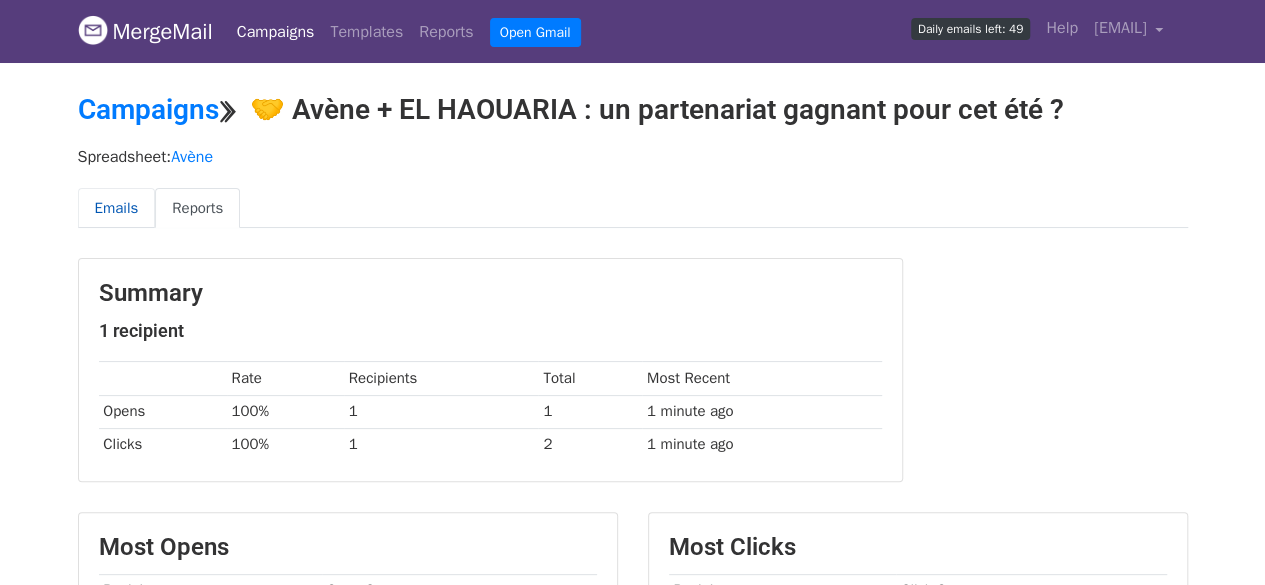 click on "Emails" at bounding box center [117, 208] 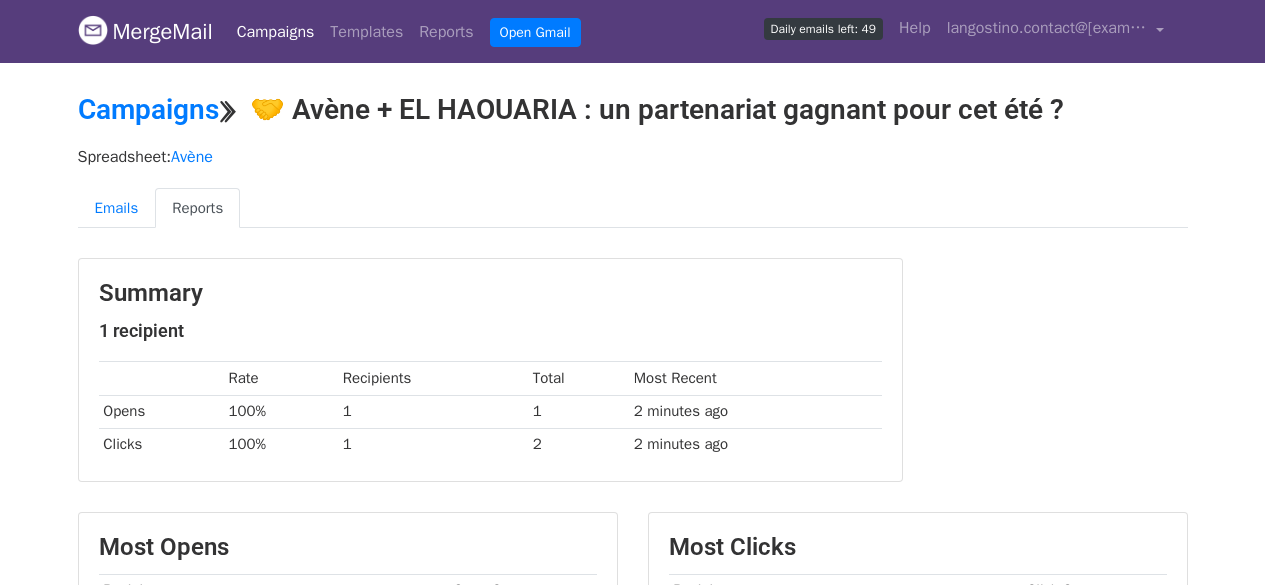 scroll, scrollTop: 0, scrollLeft: 0, axis: both 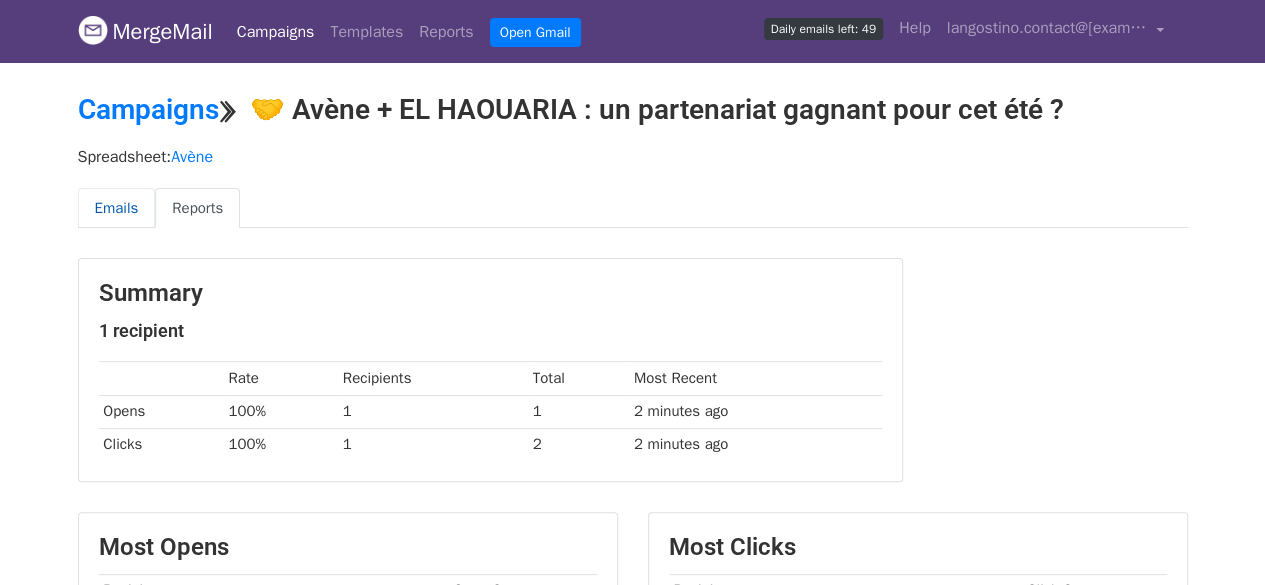 click on "Emails" at bounding box center (117, 208) 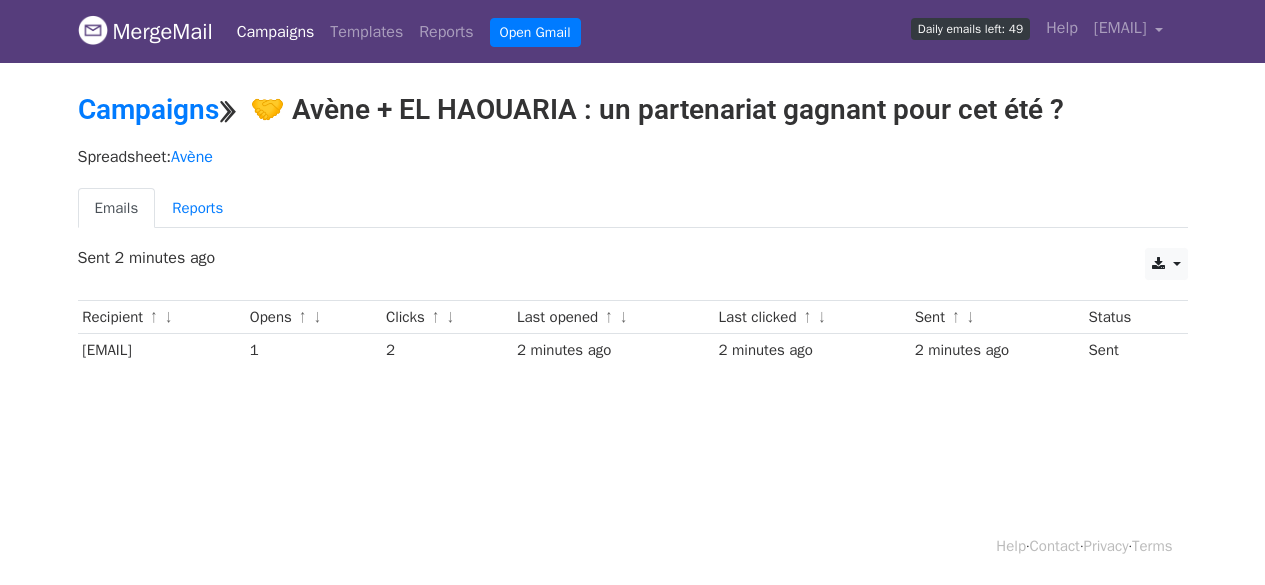 scroll, scrollTop: 0, scrollLeft: 0, axis: both 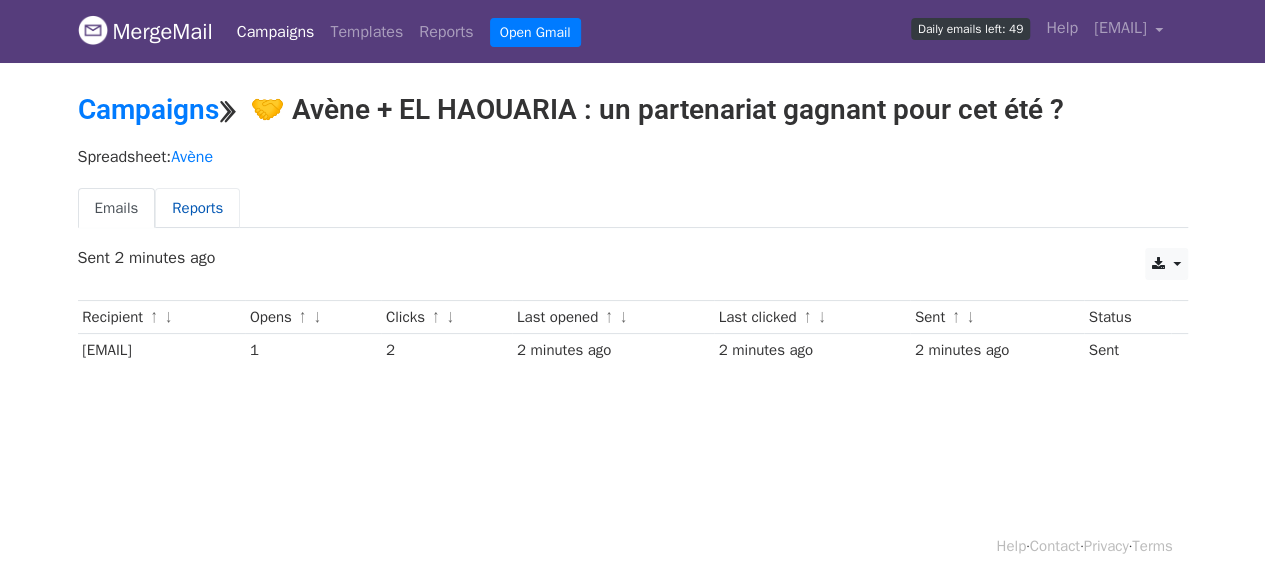 click on "Reports" at bounding box center (197, 208) 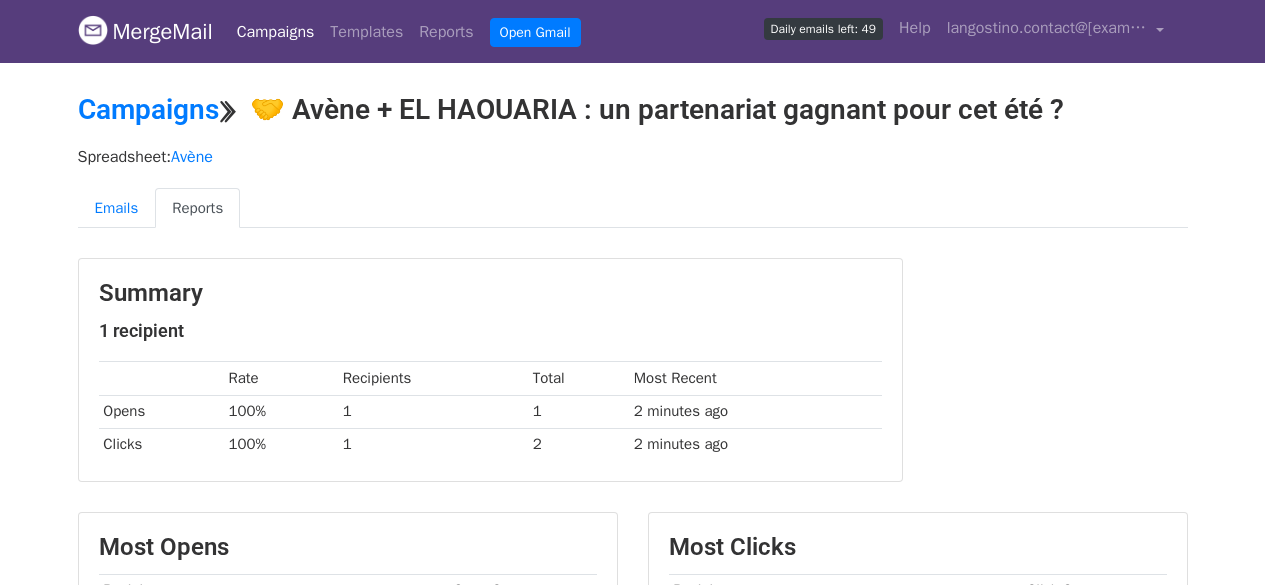 scroll, scrollTop: 0, scrollLeft: 0, axis: both 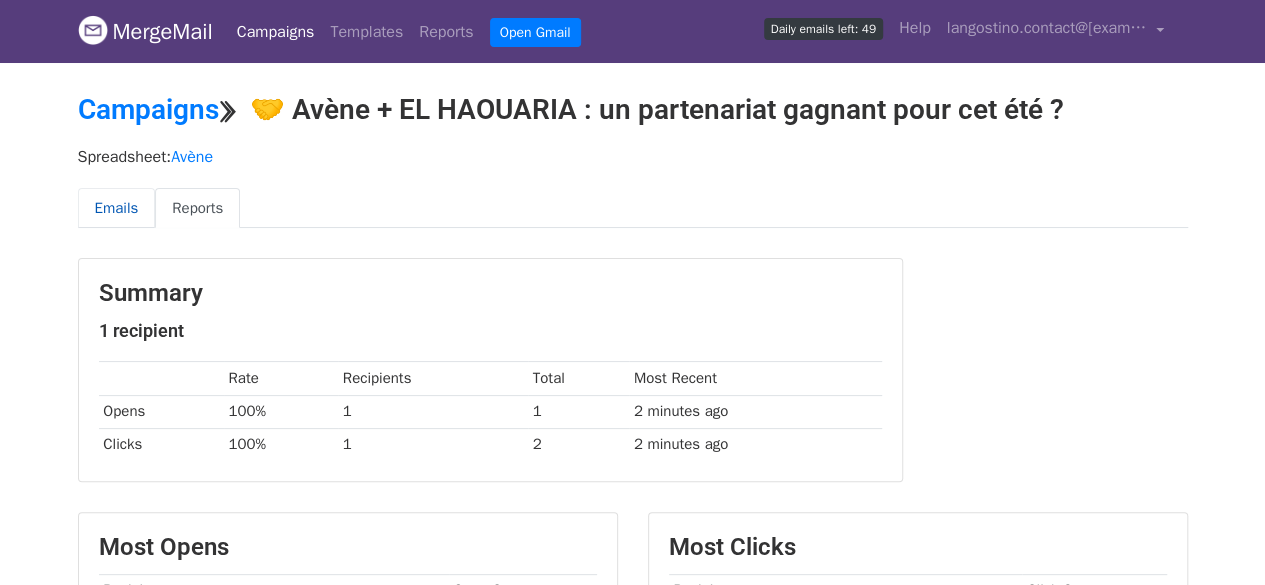 click on "Emails" at bounding box center [117, 208] 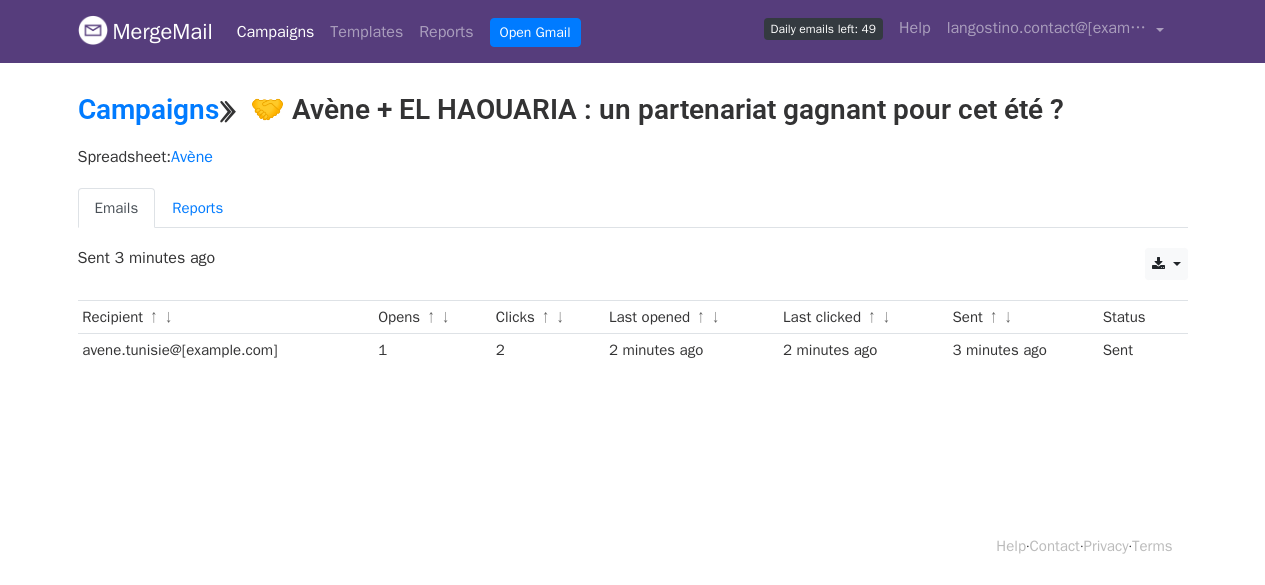 scroll, scrollTop: 0, scrollLeft: 0, axis: both 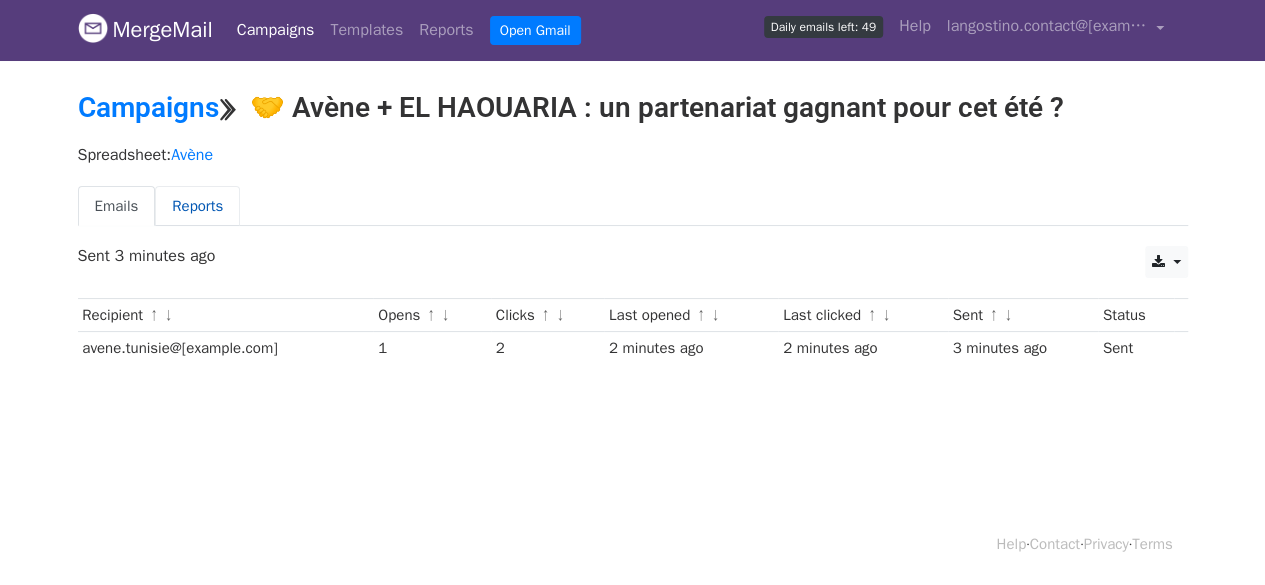 click on "Reports" at bounding box center [197, 206] 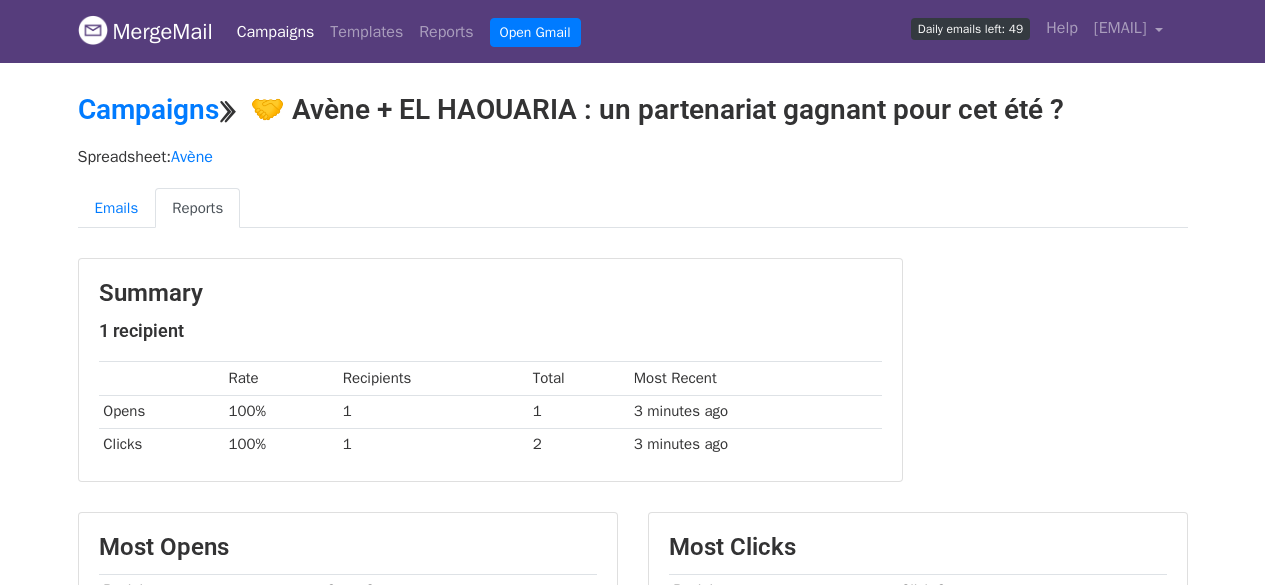 scroll, scrollTop: 328, scrollLeft: 0, axis: vertical 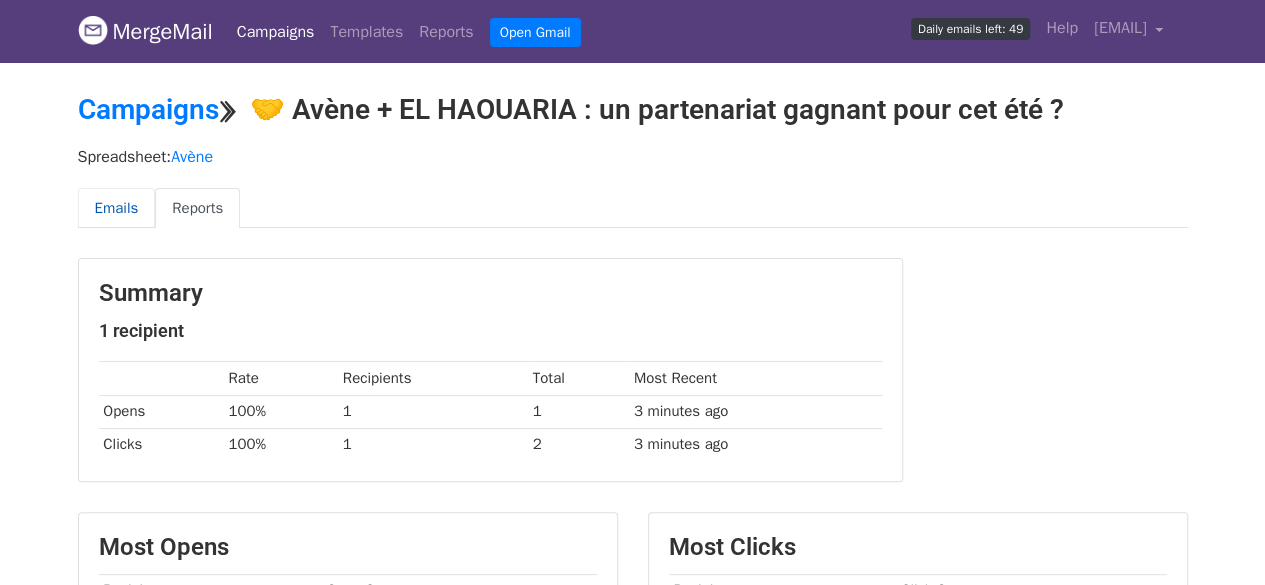 click on "Emails" at bounding box center [117, 208] 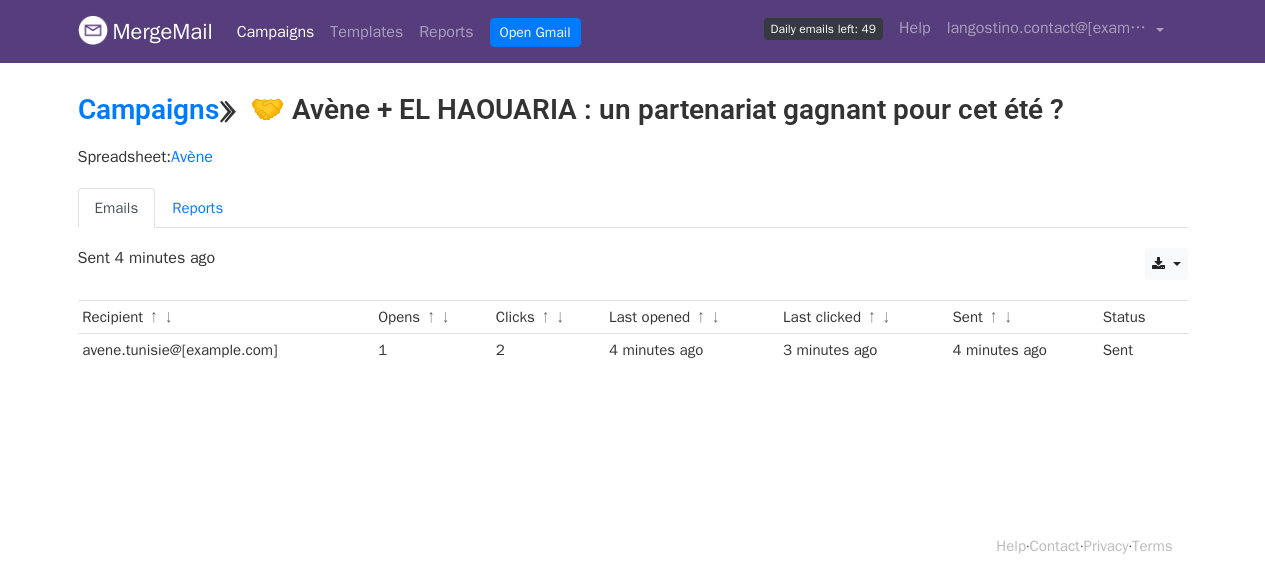 scroll, scrollTop: 0, scrollLeft: 0, axis: both 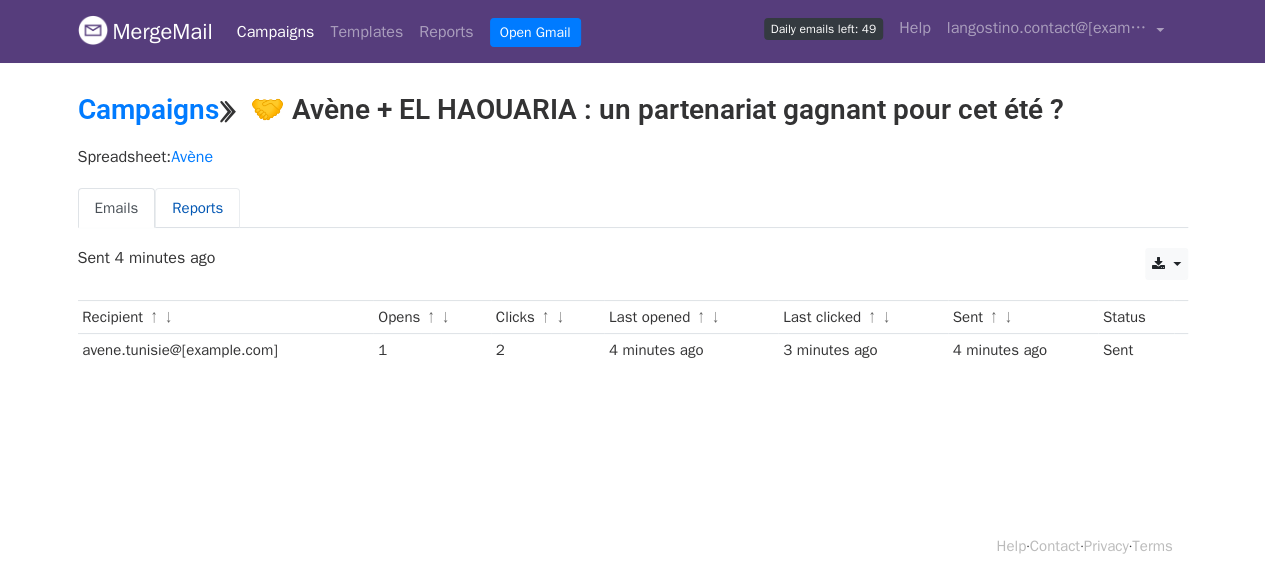 click on "Reports" at bounding box center (197, 208) 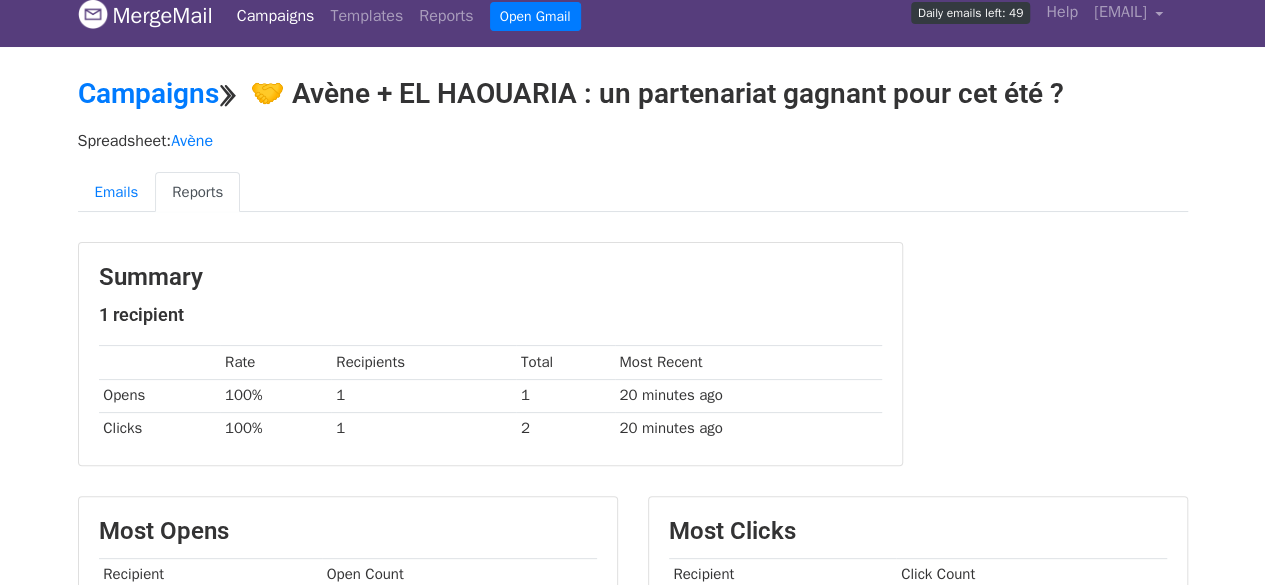 scroll, scrollTop: 0, scrollLeft: 0, axis: both 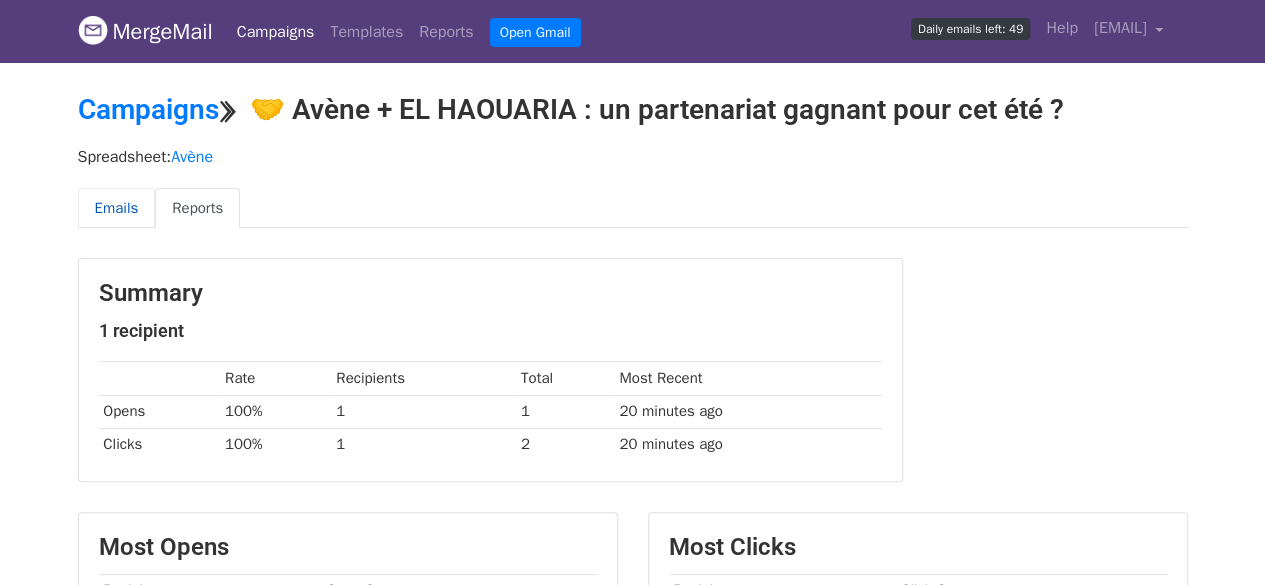click on "Emails" at bounding box center [117, 208] 